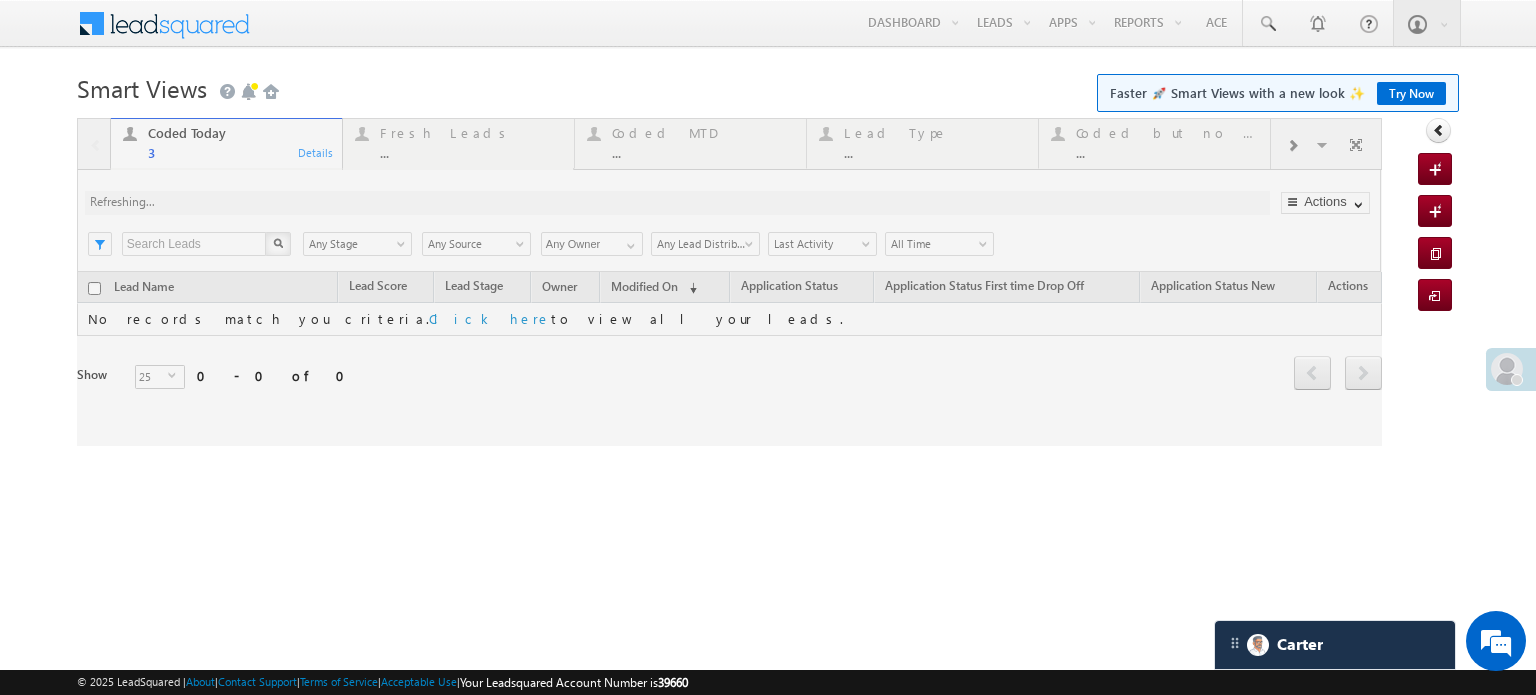 scroll, scrollTop: 0, scrollLeft: 0, axis: both 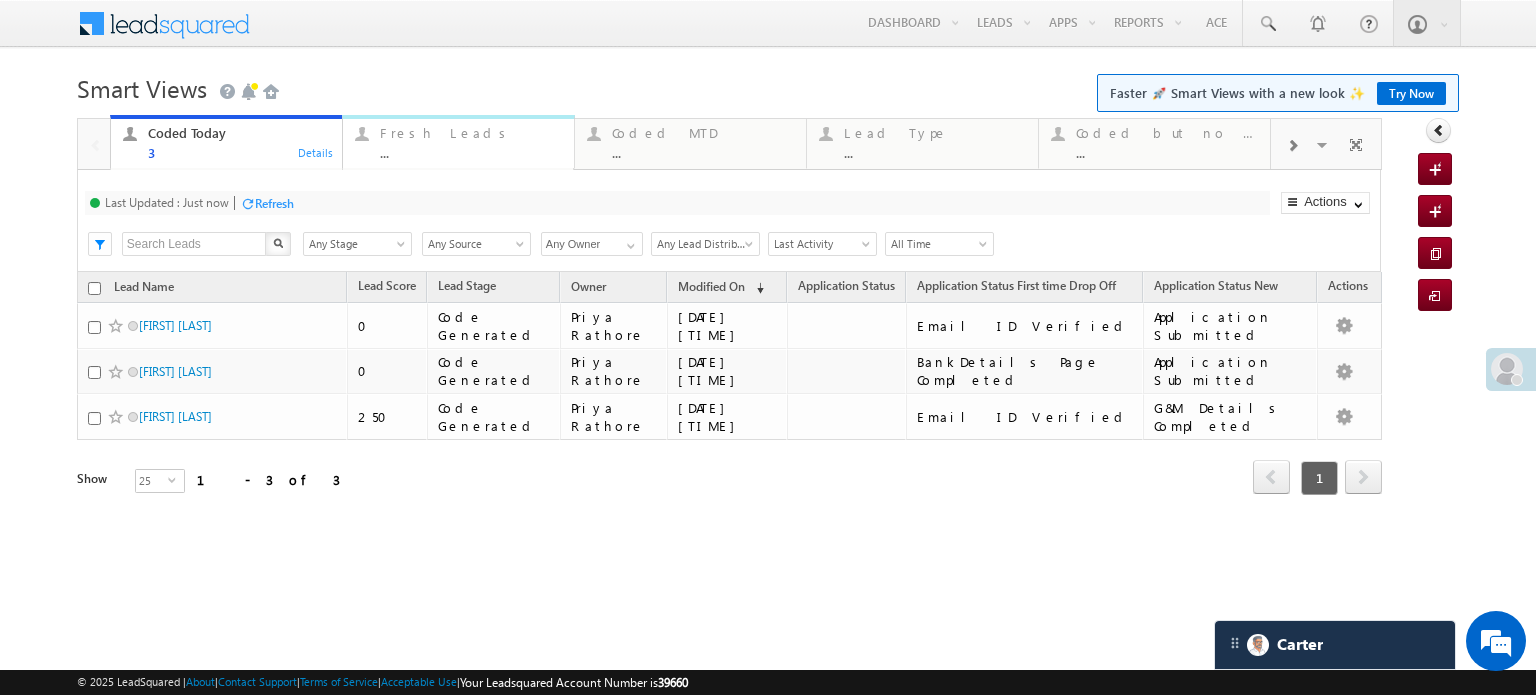click on "Fresh Leads" at bounding box center (471, 133) 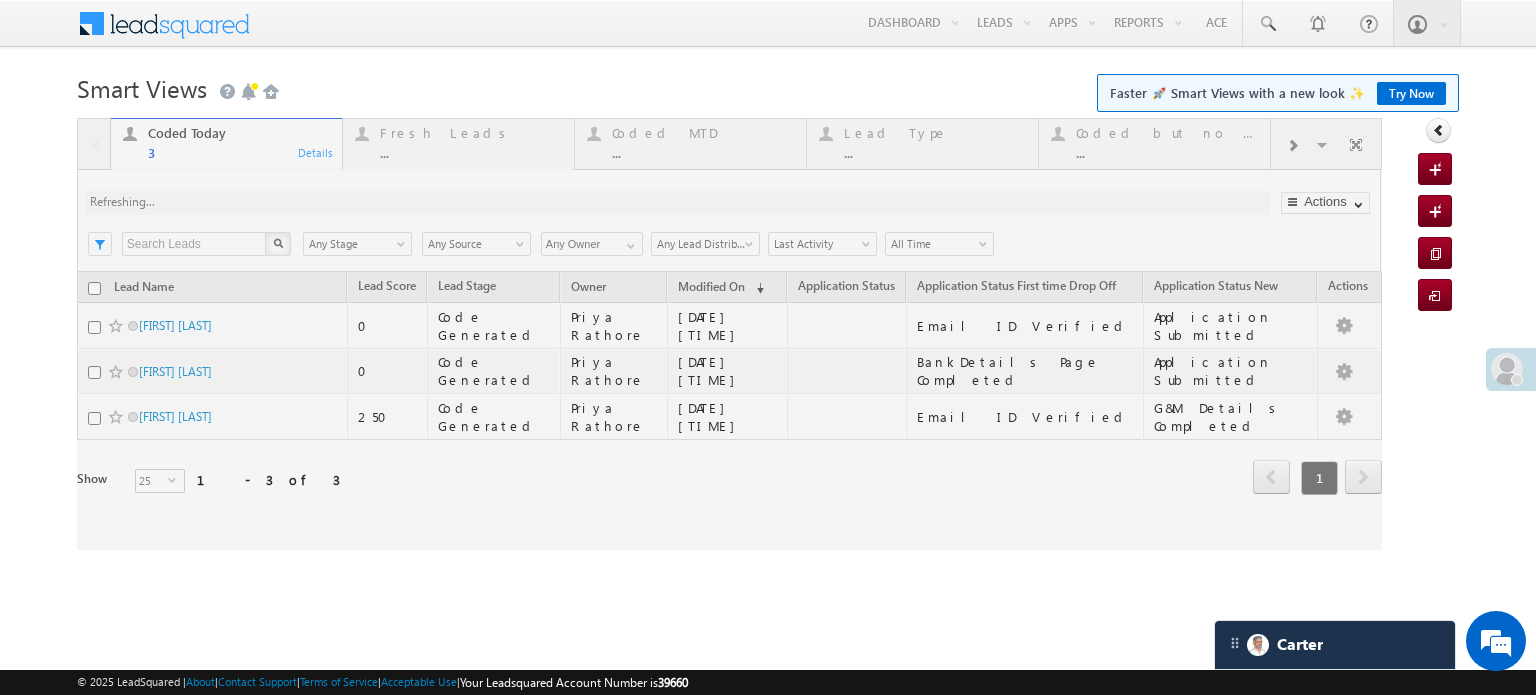 click at bounding box center (729, 334) 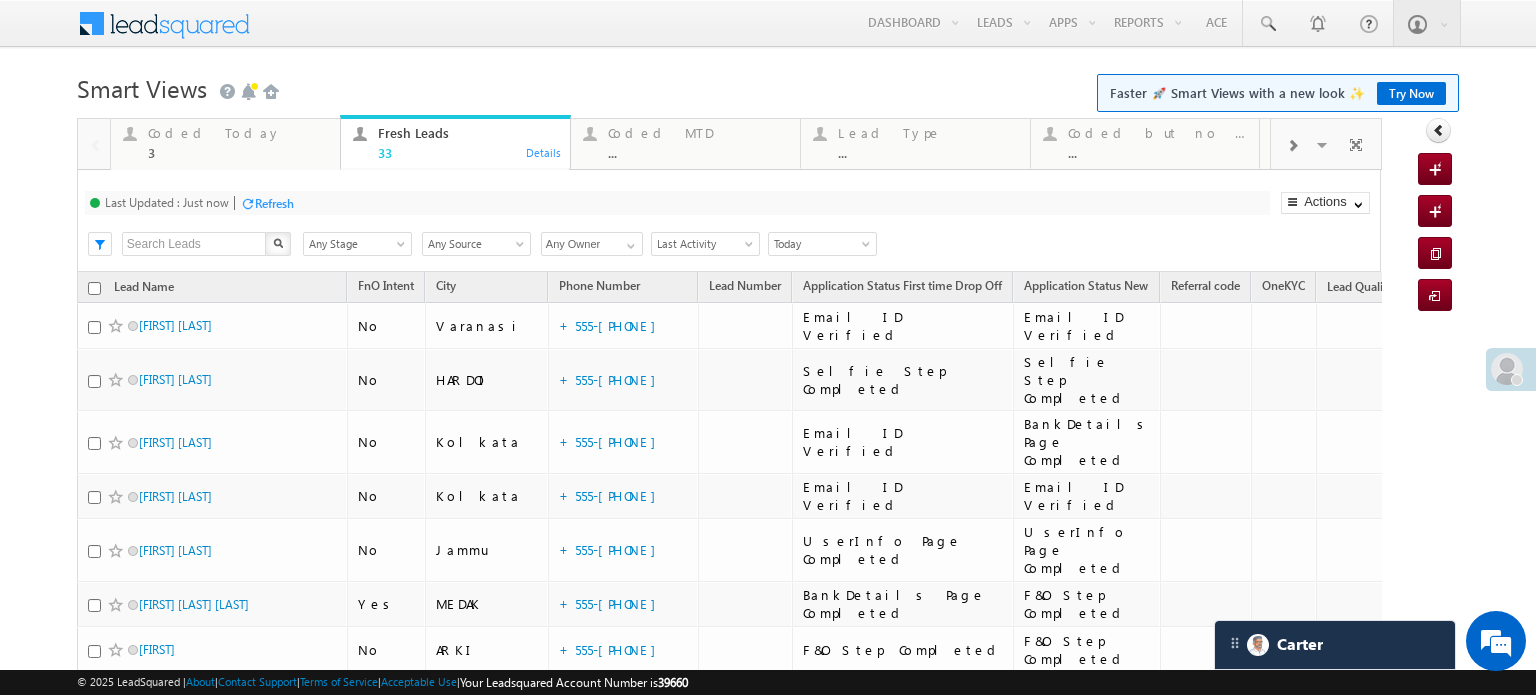 scroll, scrollTop: 0, scrollLeft: 0, axis: both 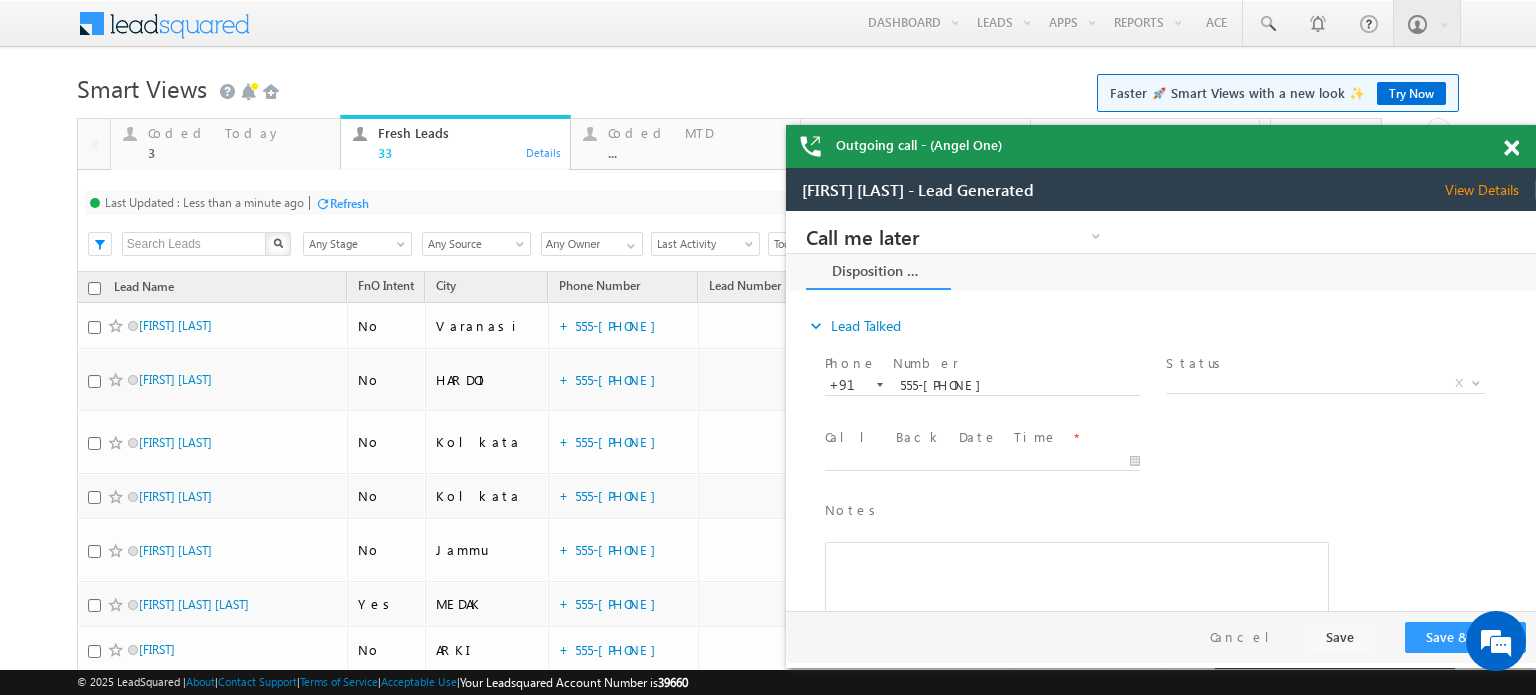 click at bounding box center (1511, 148) 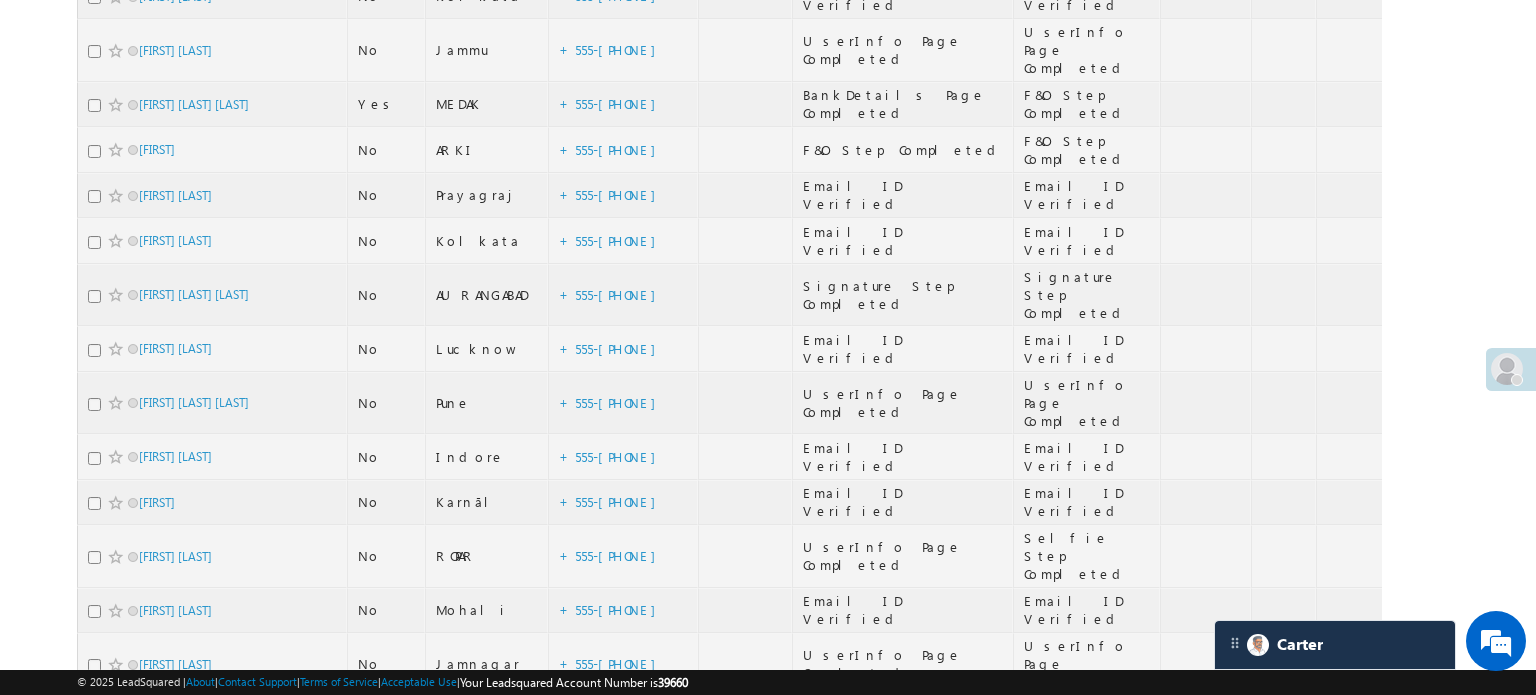 scroll, scrollTop: 0, scrollLeft: 0, axis: both 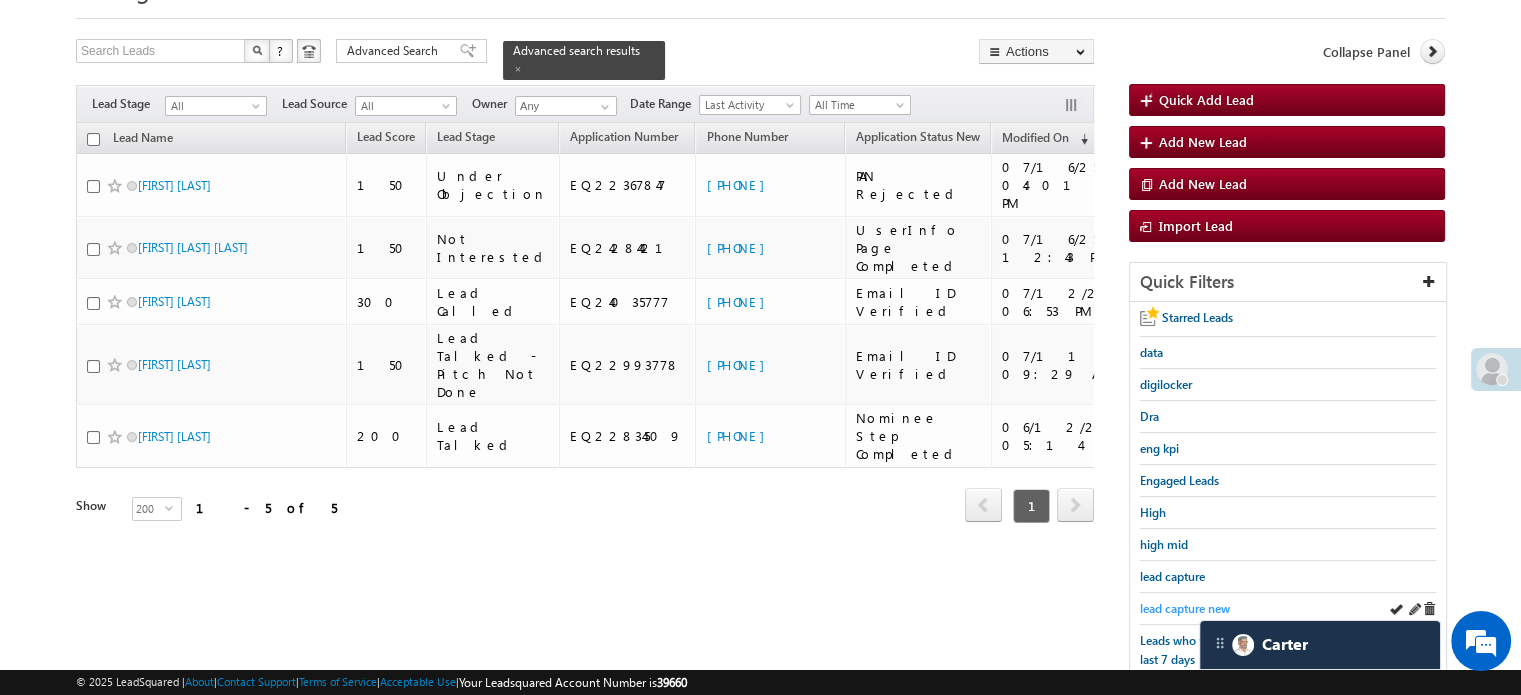 click on "lead capture new" at bounding box center [1185, 608] 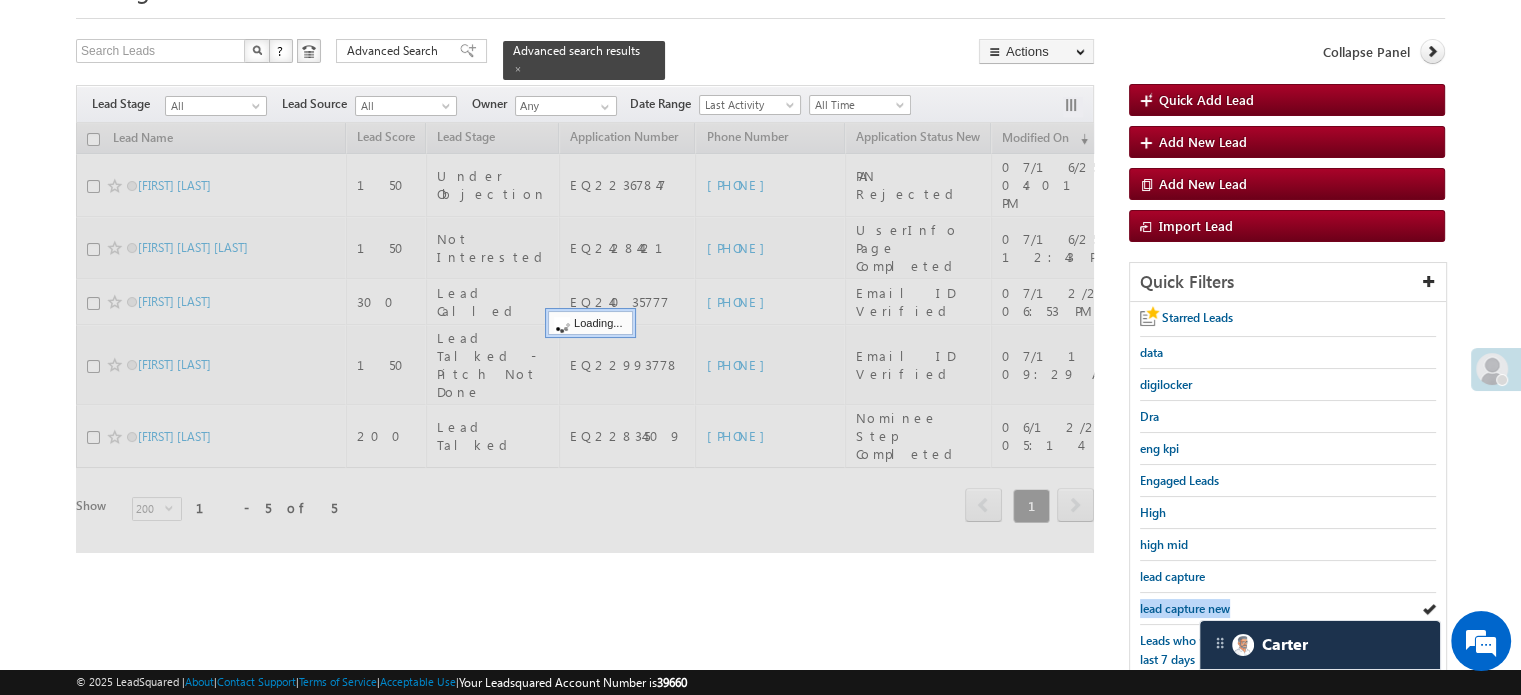 click on "lead capture new" at bounding box center [1185, 608] 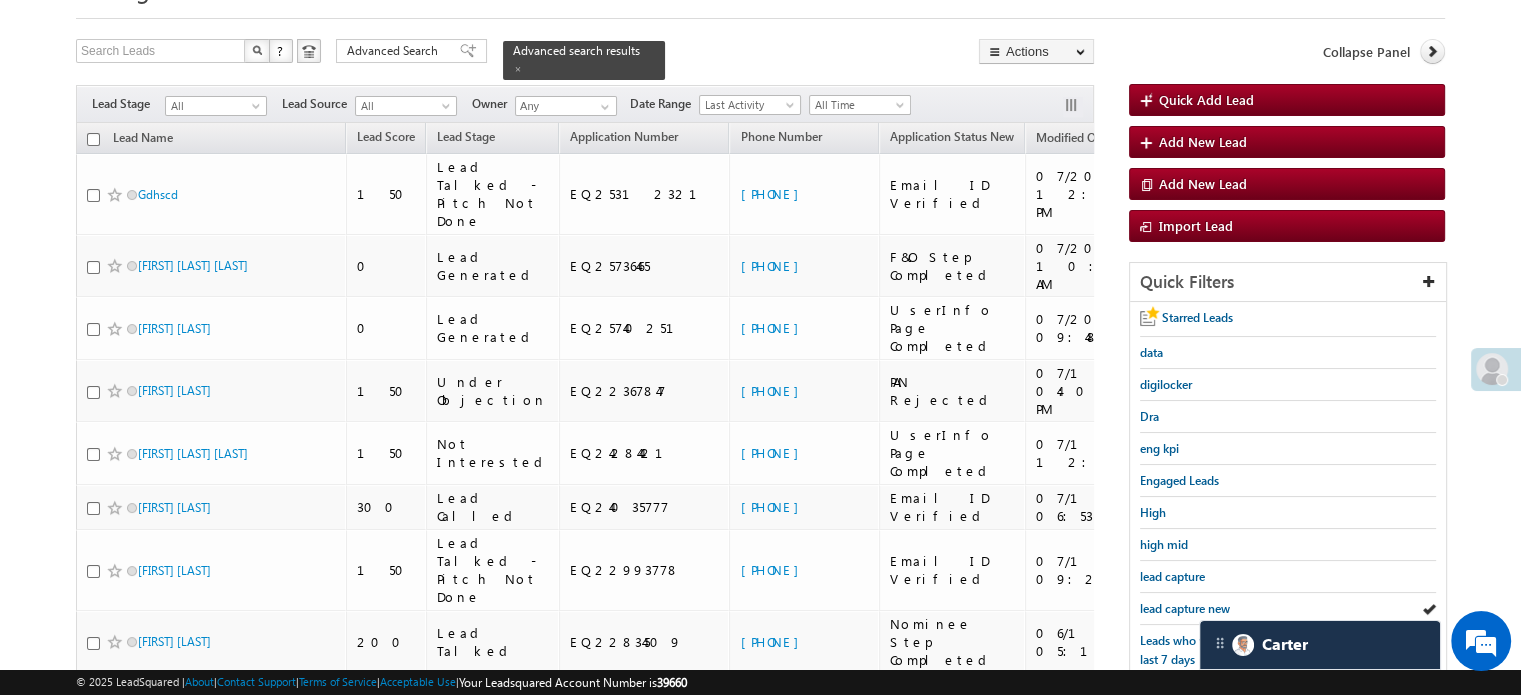 click on "lead capture new" at bounding box center (1185, 608) 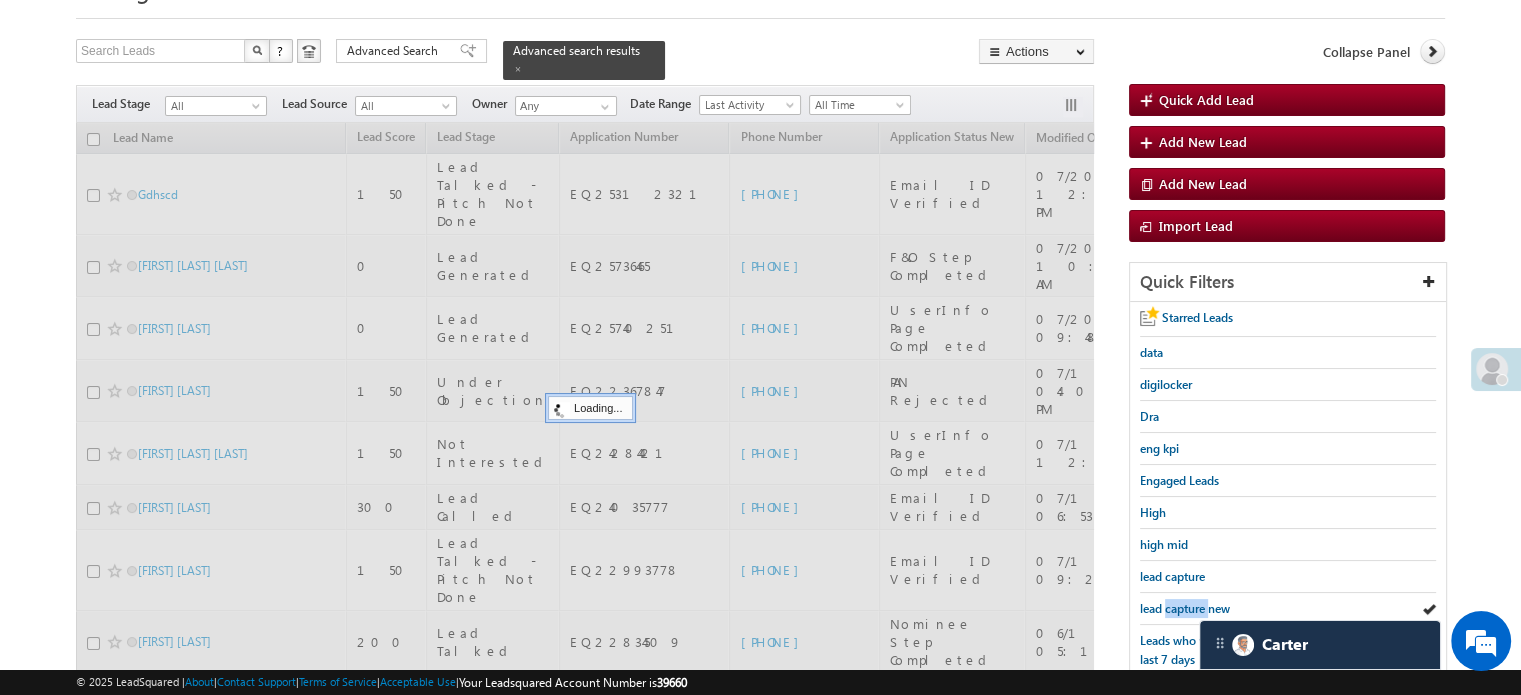 click on "lead capture new" at bounding box center [1185, 608] 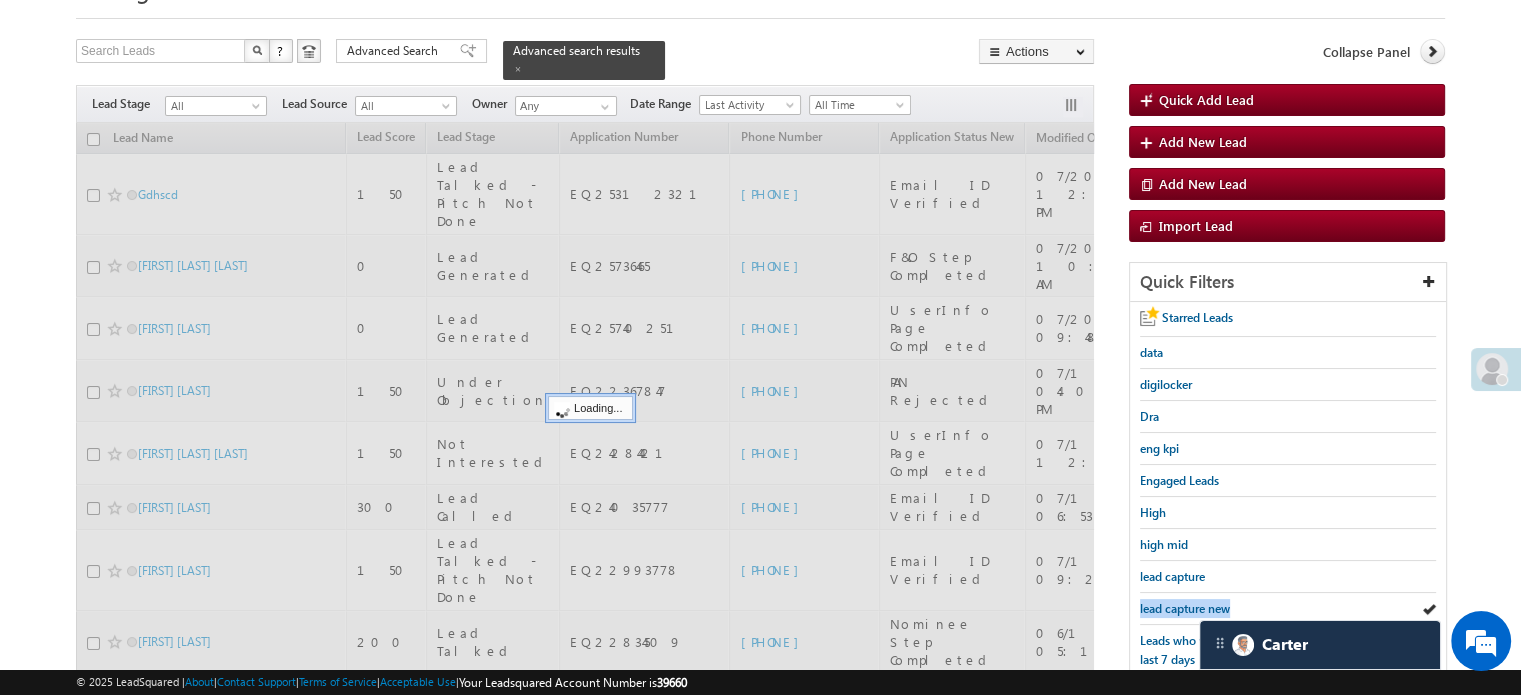 click on "lead capture new" at bounding box center (1185, 608) 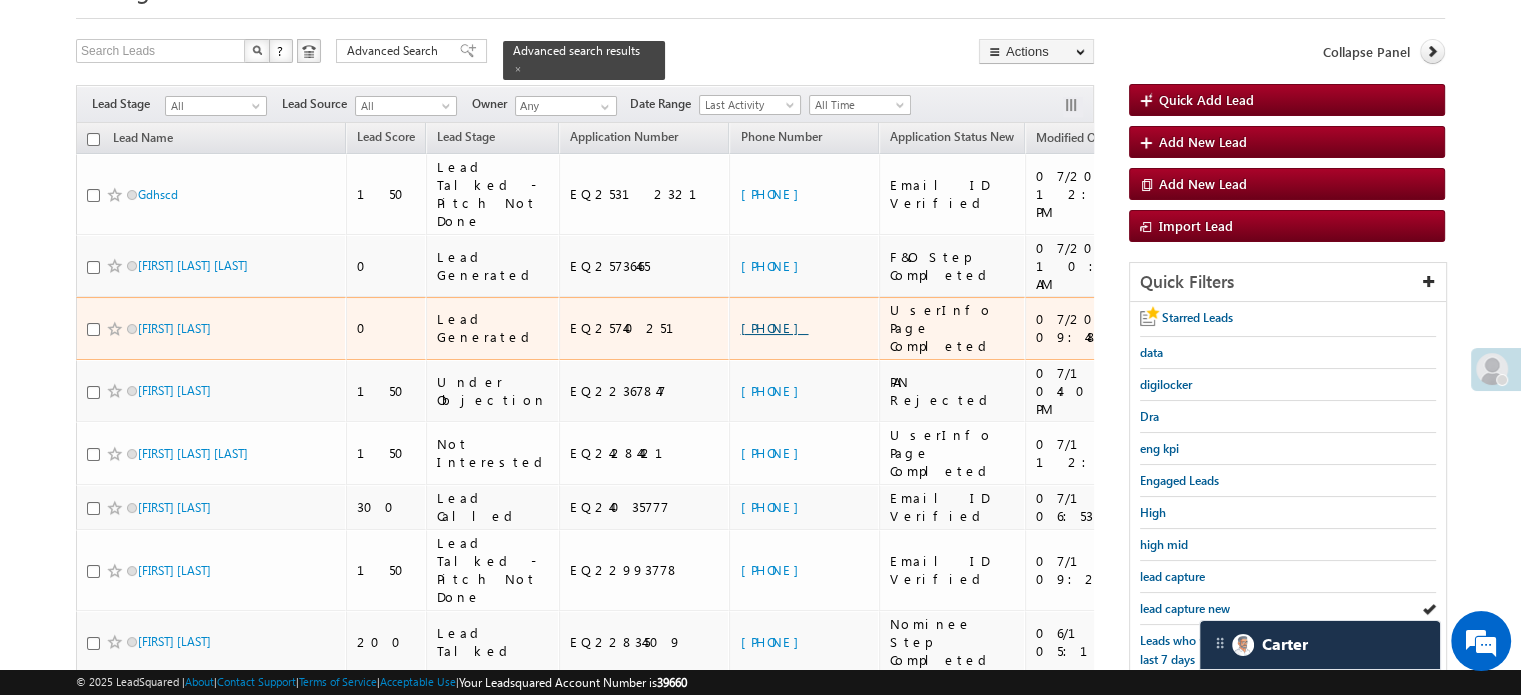 click on "+91-9541340862" at bounding box center [774, 327] 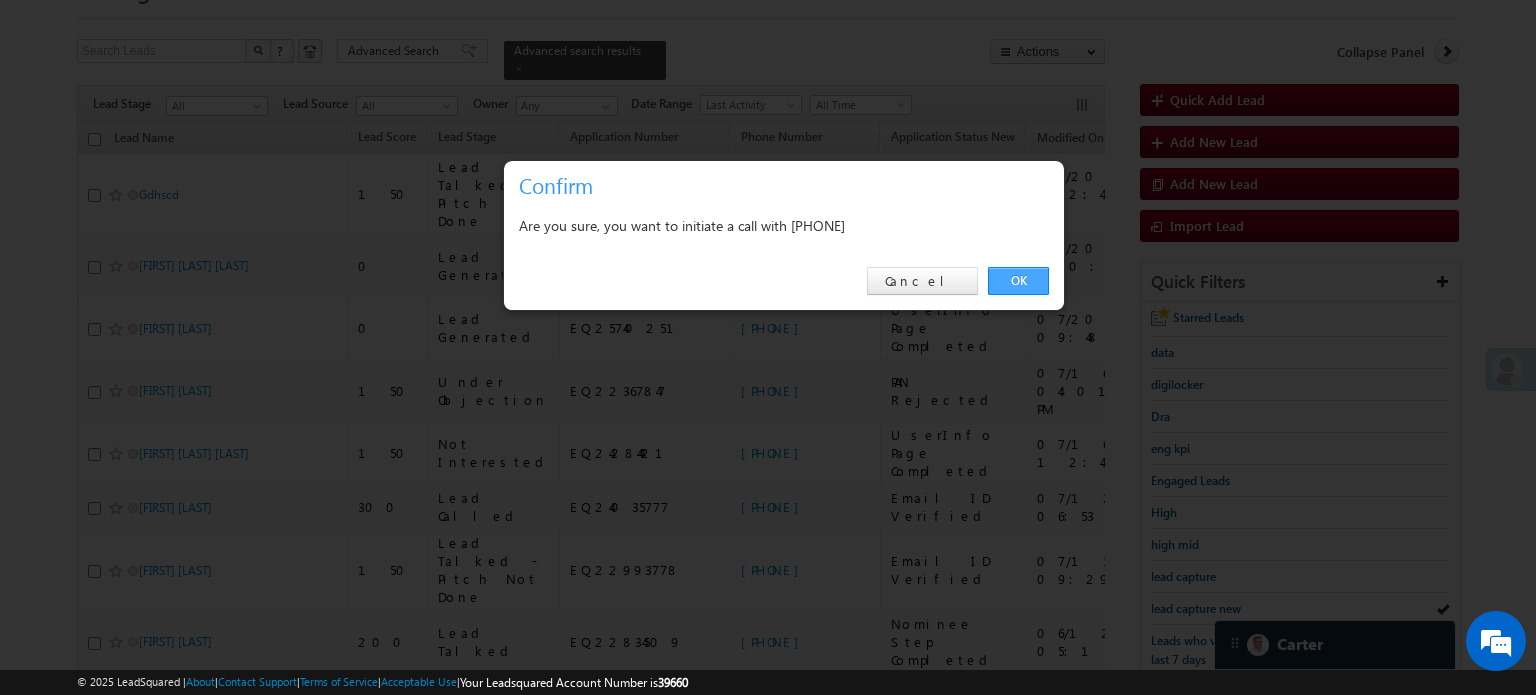 click on "OK" at bounding box center (1018, 281) 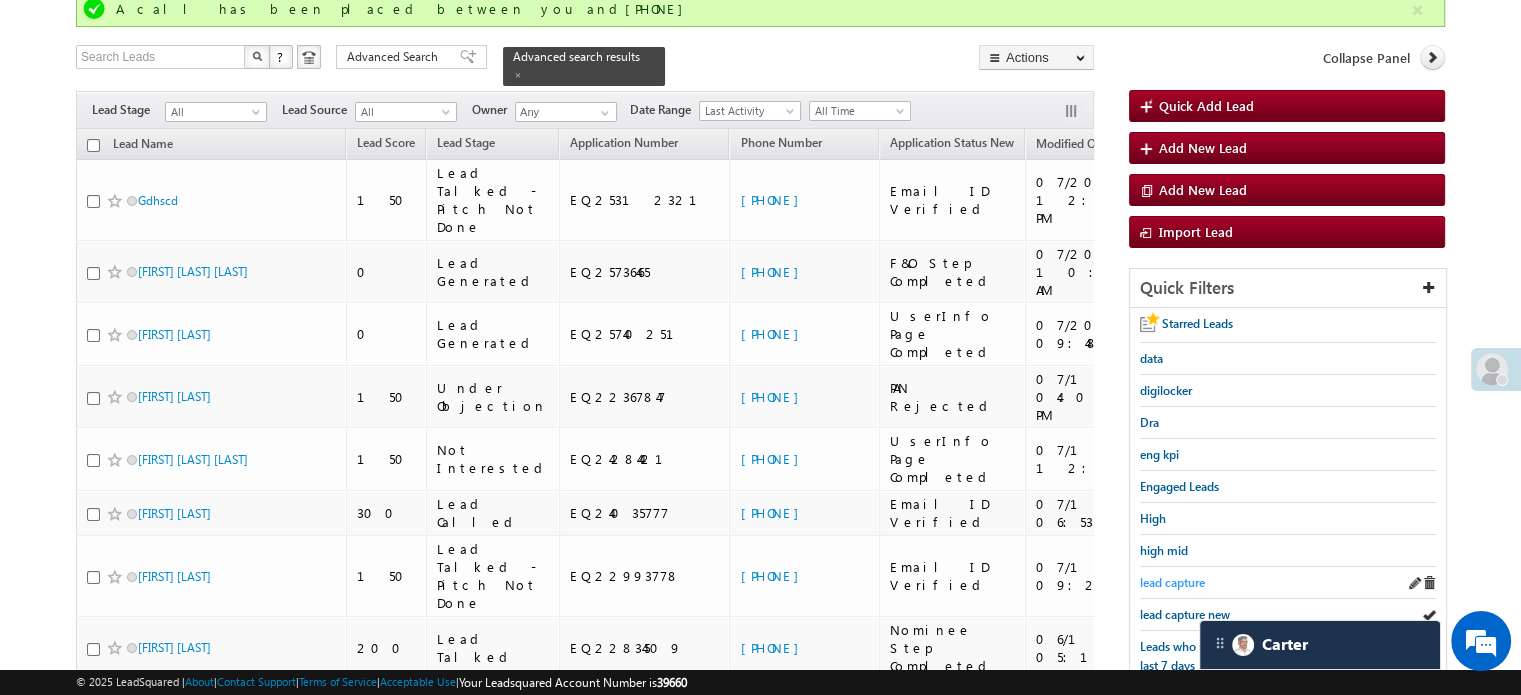 scroll, scrollTop: 200, scrollLeft: 0, axis: vertical 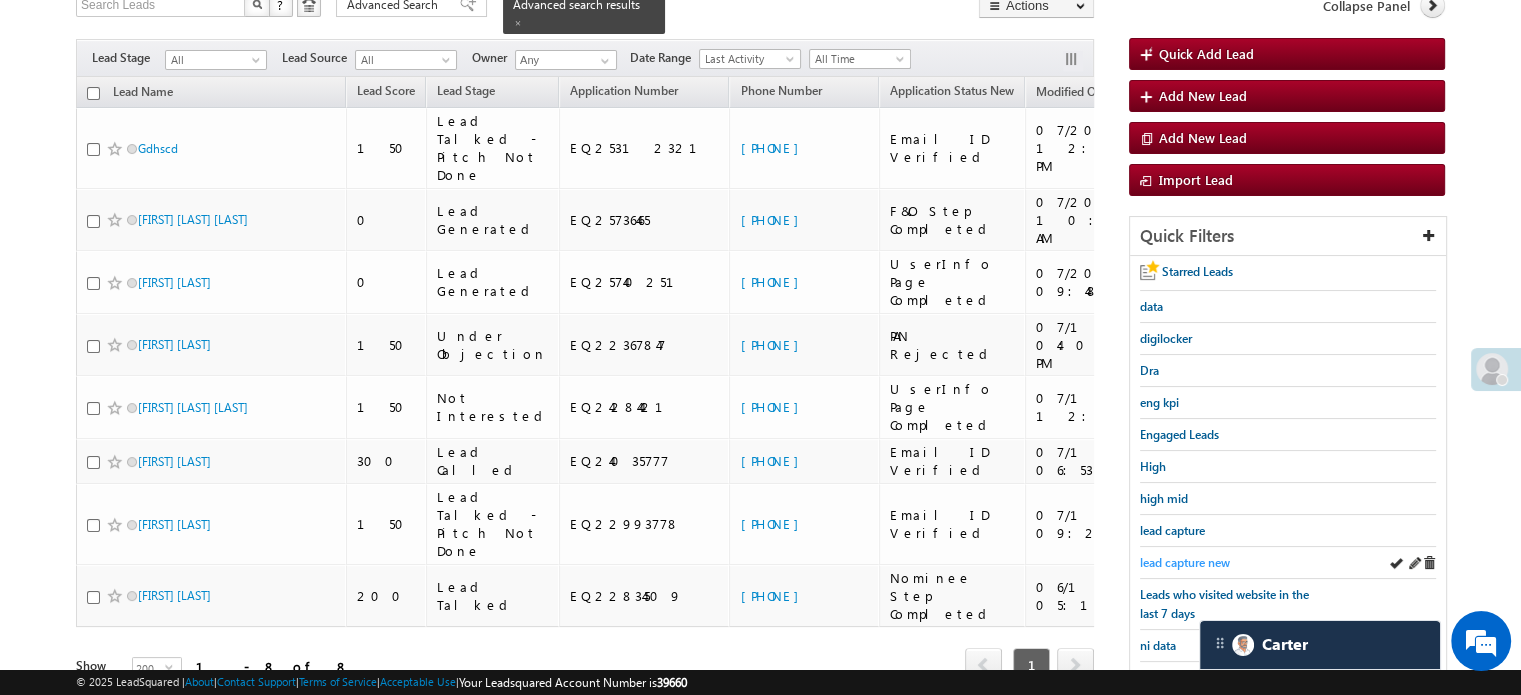 click on "lead capture new" at bounding box center [1185, 562] 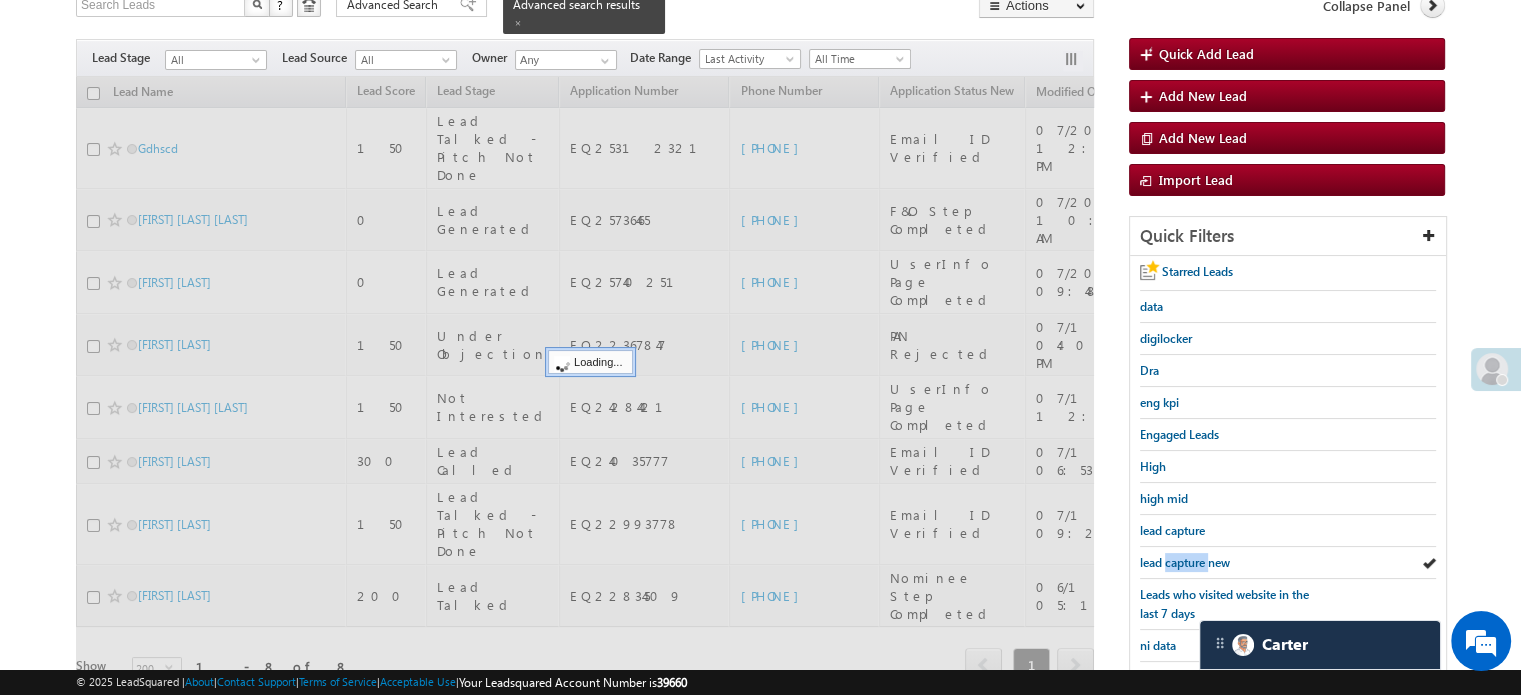 click on "lead capture new" at bounding box center (1185, 562) 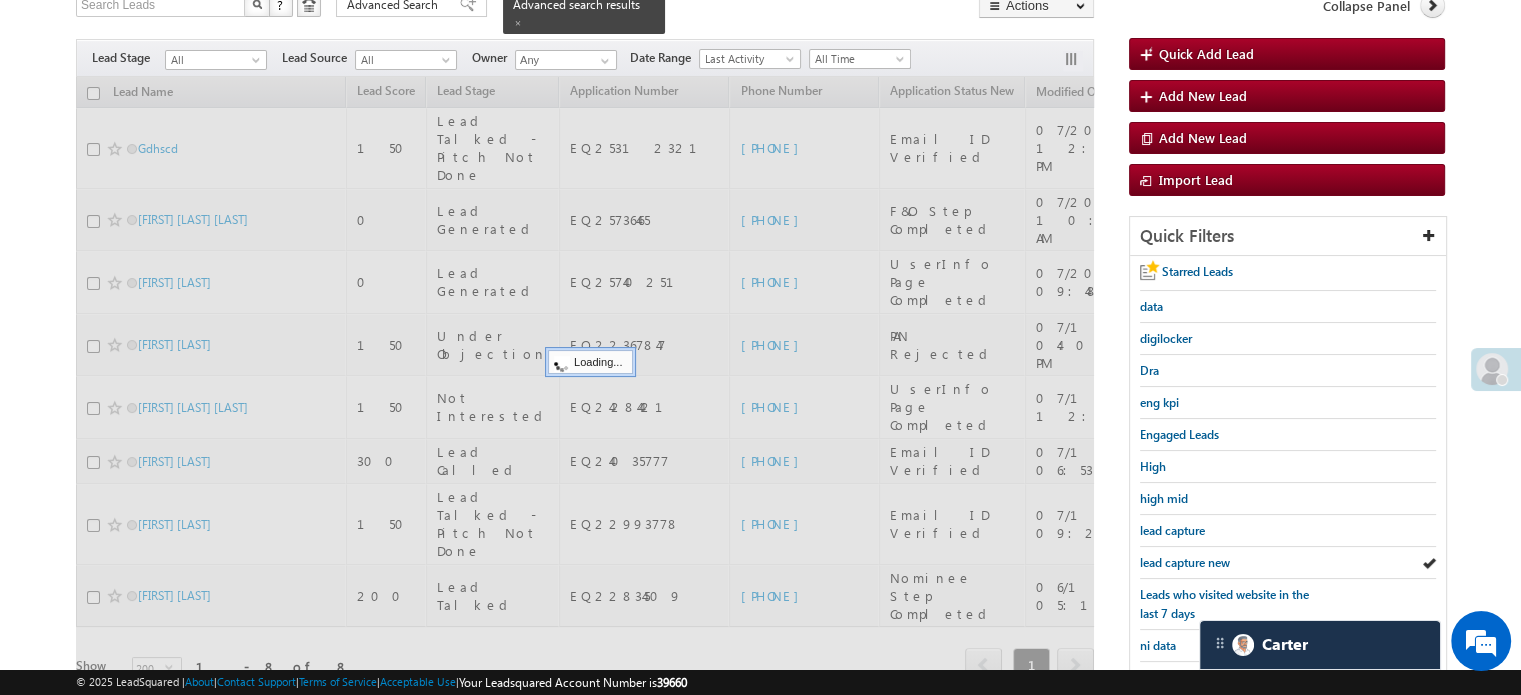 click on "lead capture new" at bounding box center (1185, 562) 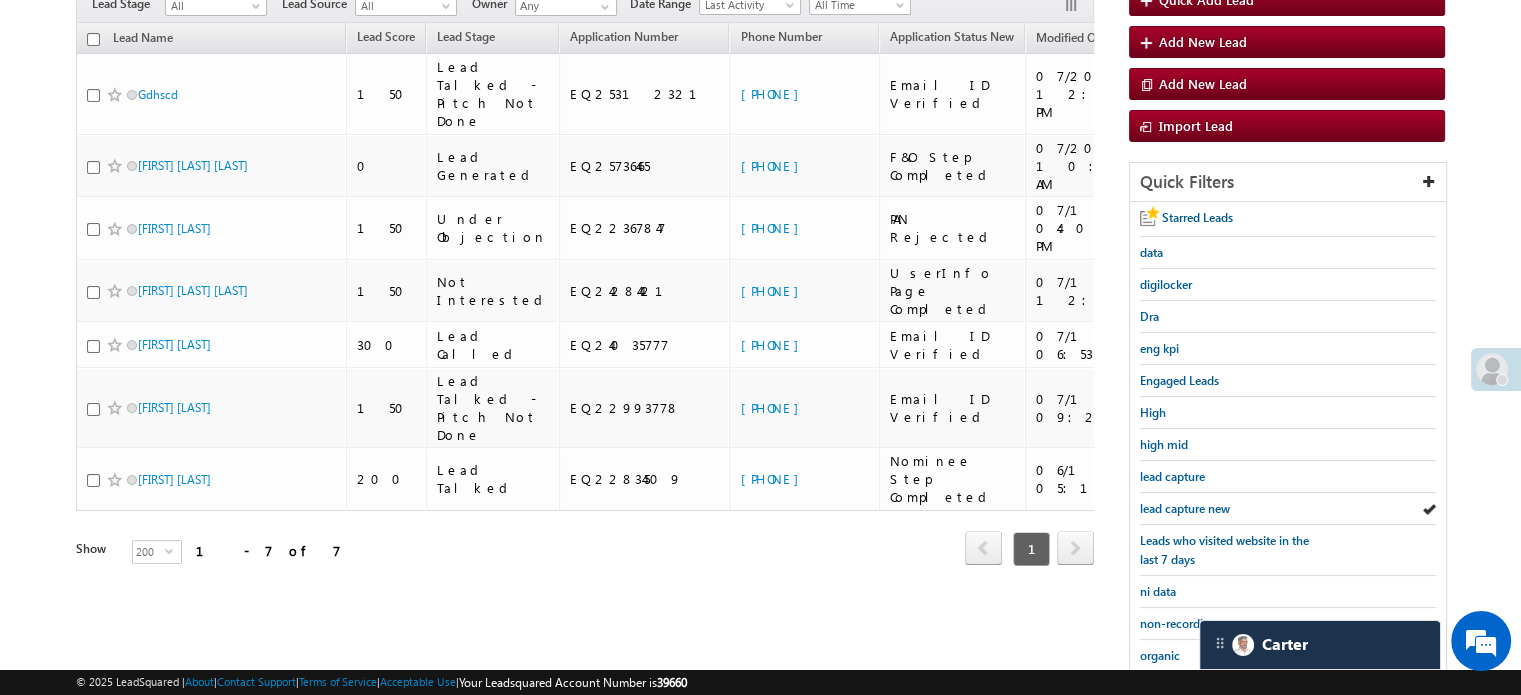 scroll, scrollTop: 147, scrollLeft: 0, axis: vertical 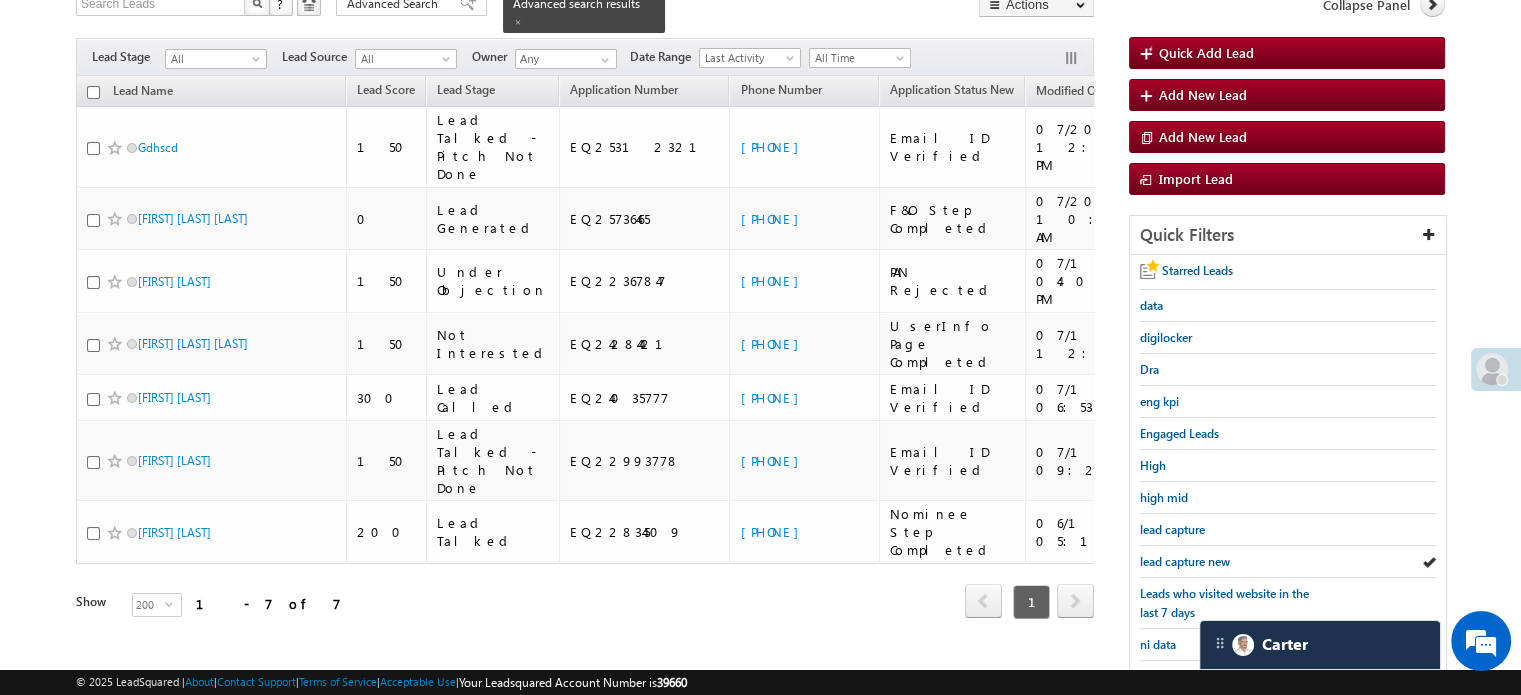 click on "lead capture new" at bounding box center [1185, 561] 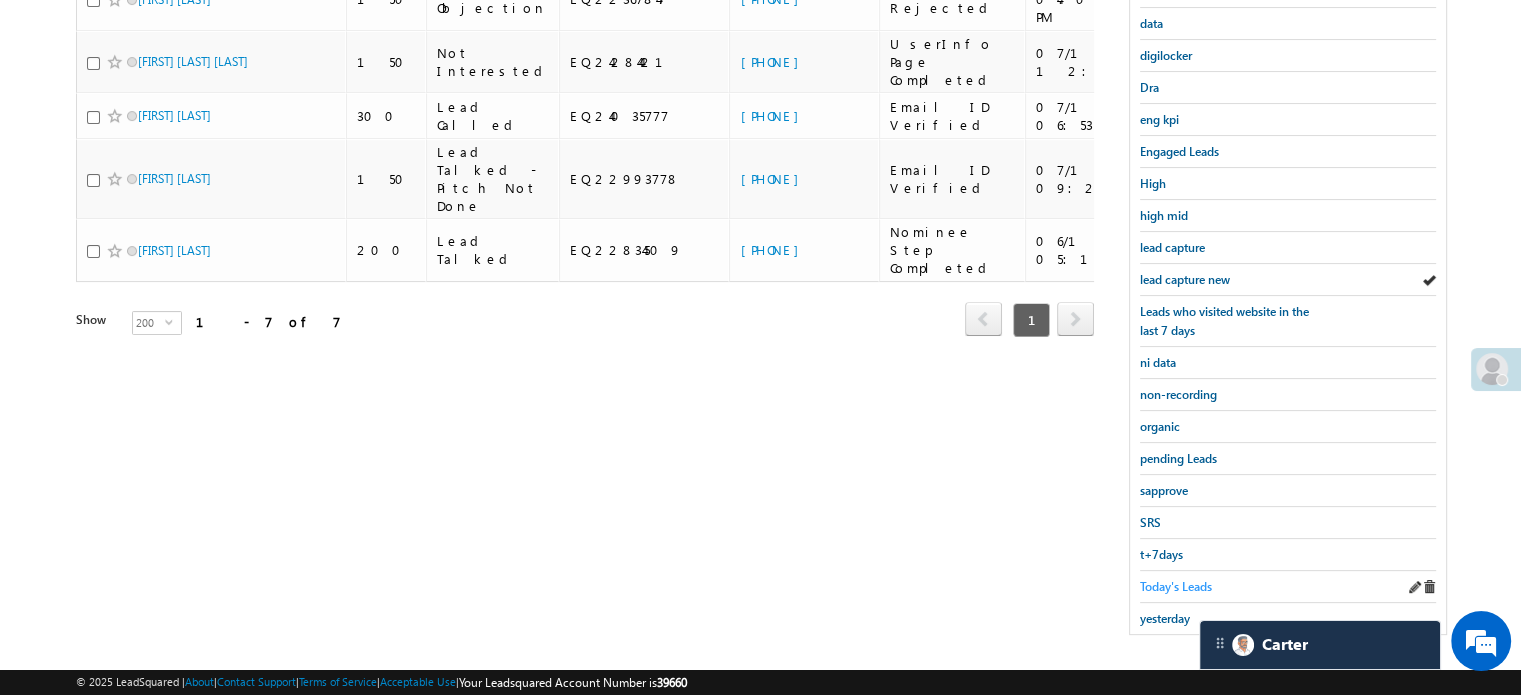click on "Today's Leads" at bounding box center [1176, 586] 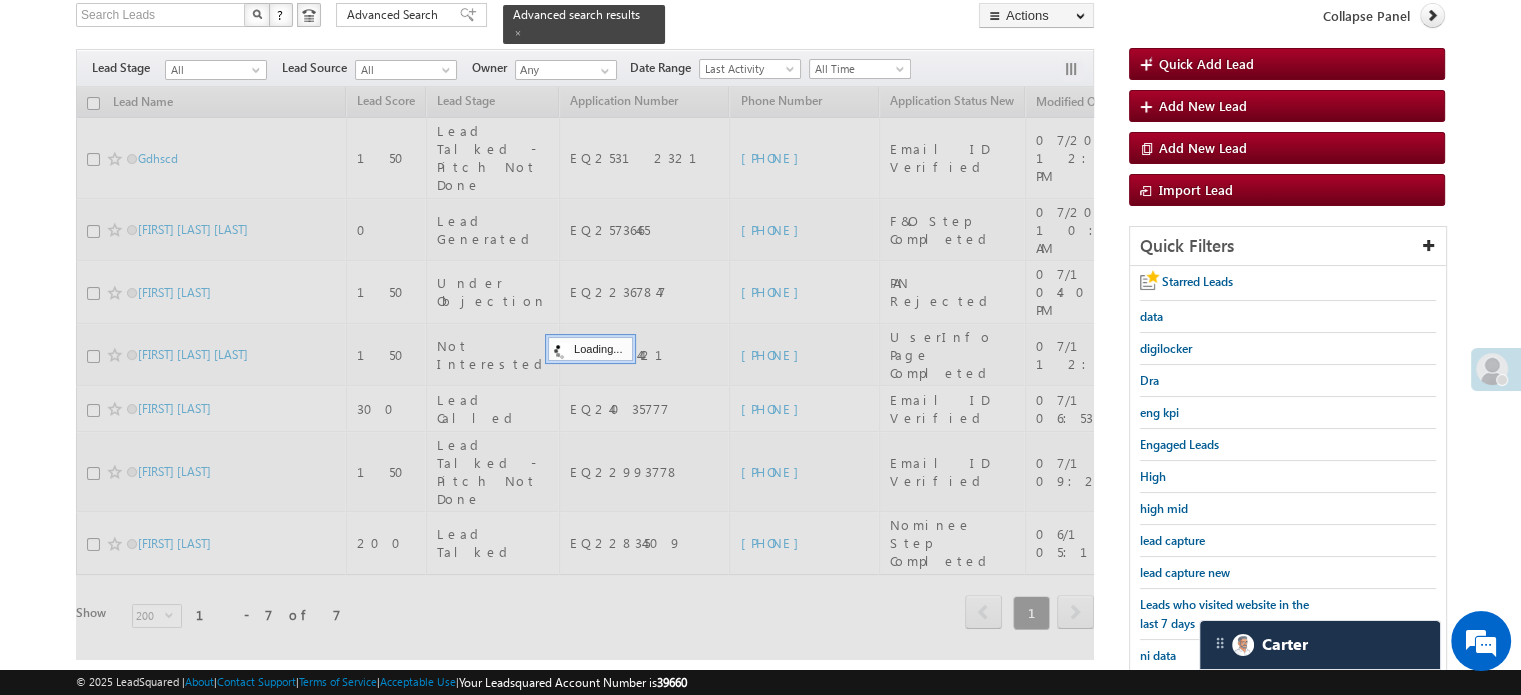 scroll, scrollTop: 29, scrollLeft: 0, axis: vertical 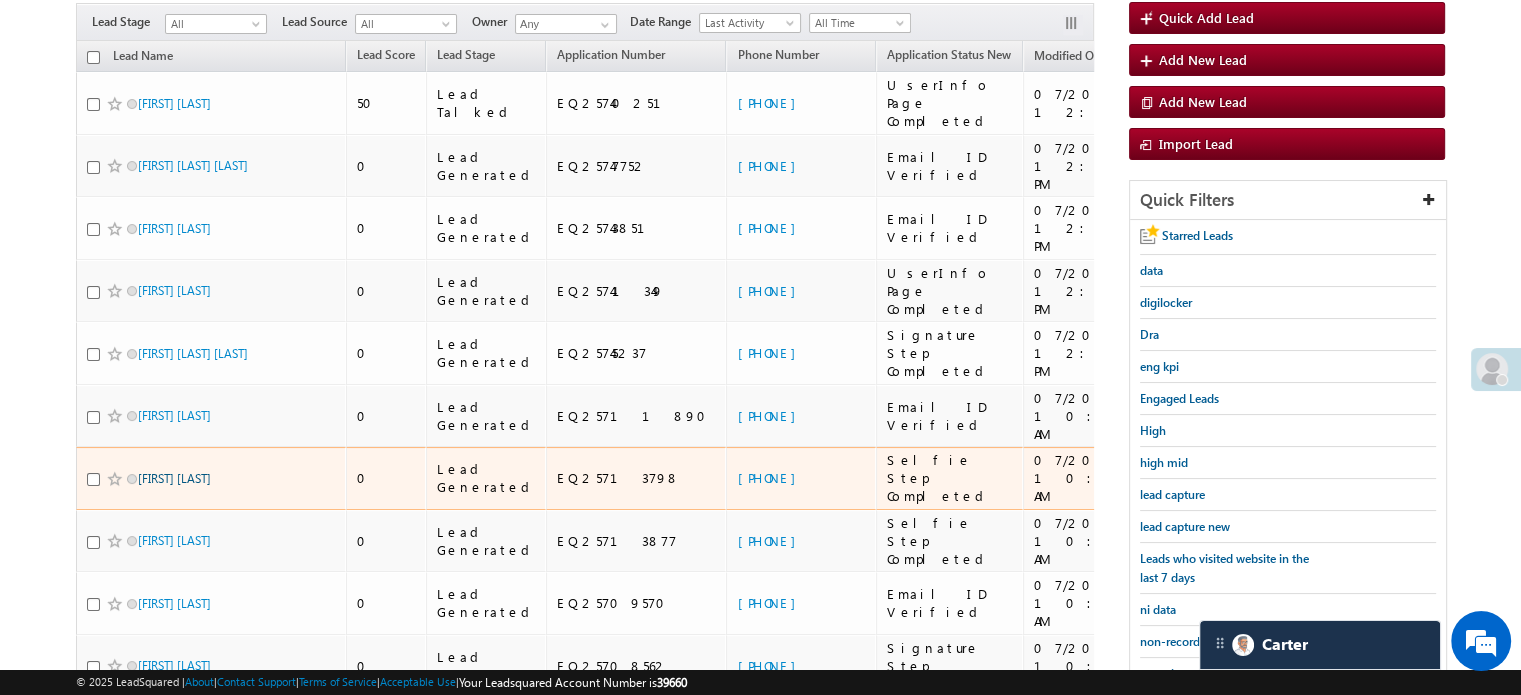 drag, startPoint x: 149, startPoint y: 353, endPoint x: 188, endPoint y: 363, distance: 40.261642 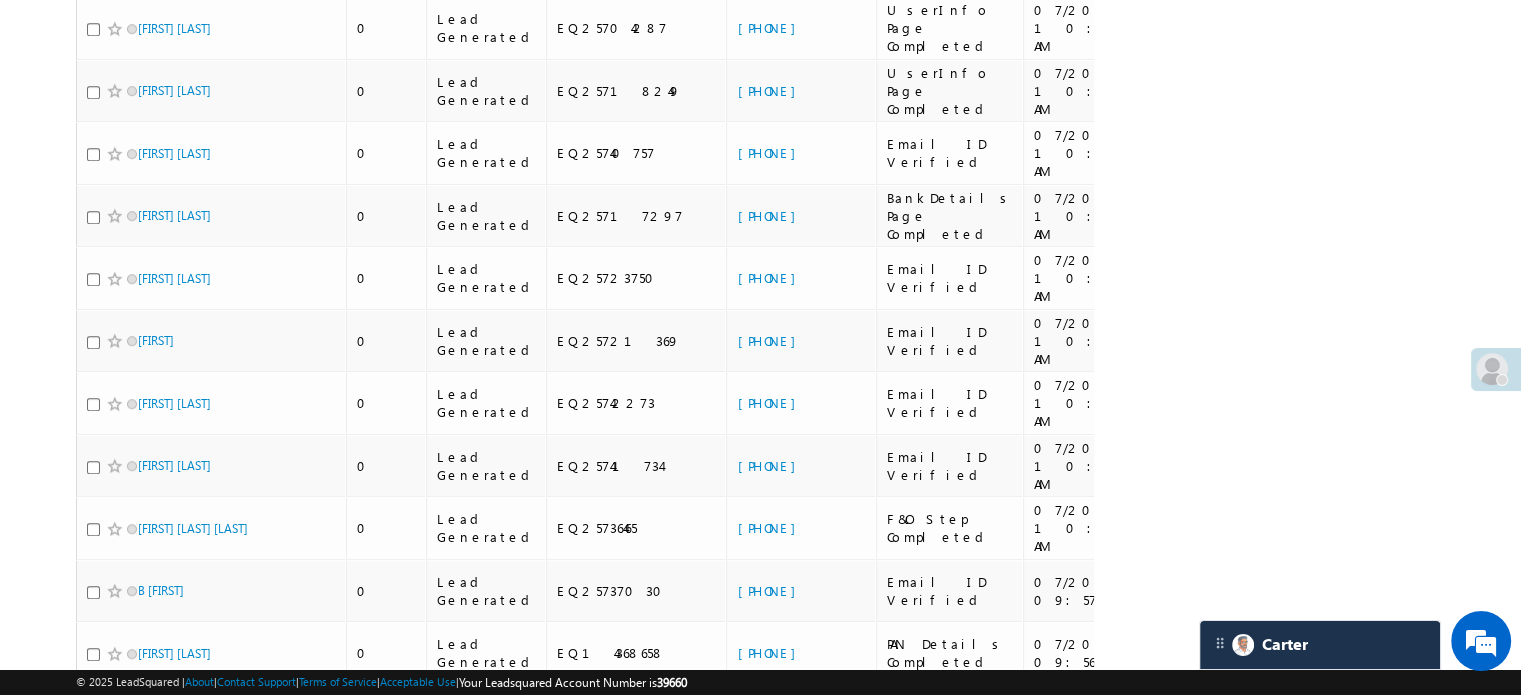 scroll, scrollTop: 1296, scrollLeft: 0, axis: vertical 